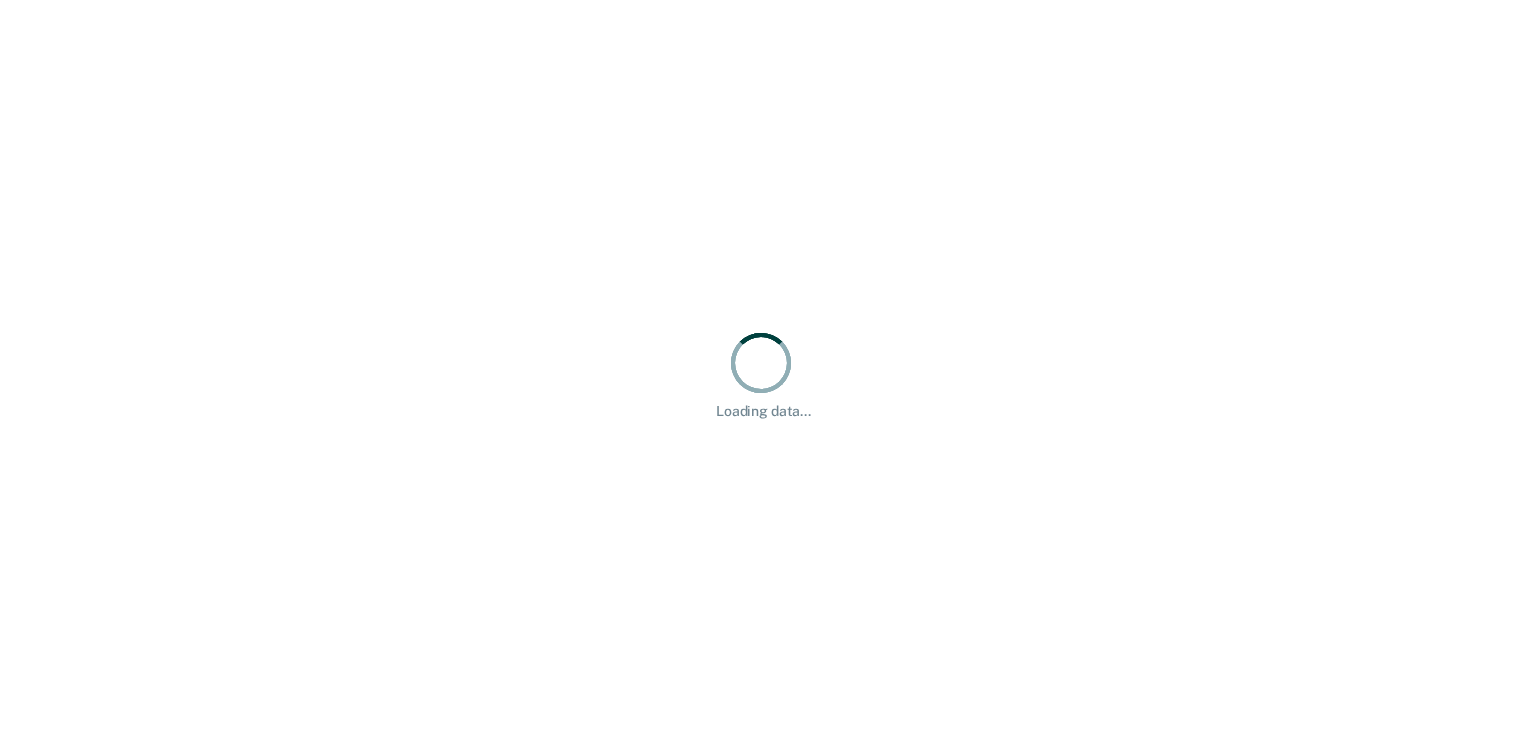 scroll, scrollTop: 0, scrollLeft: 0, axis: both 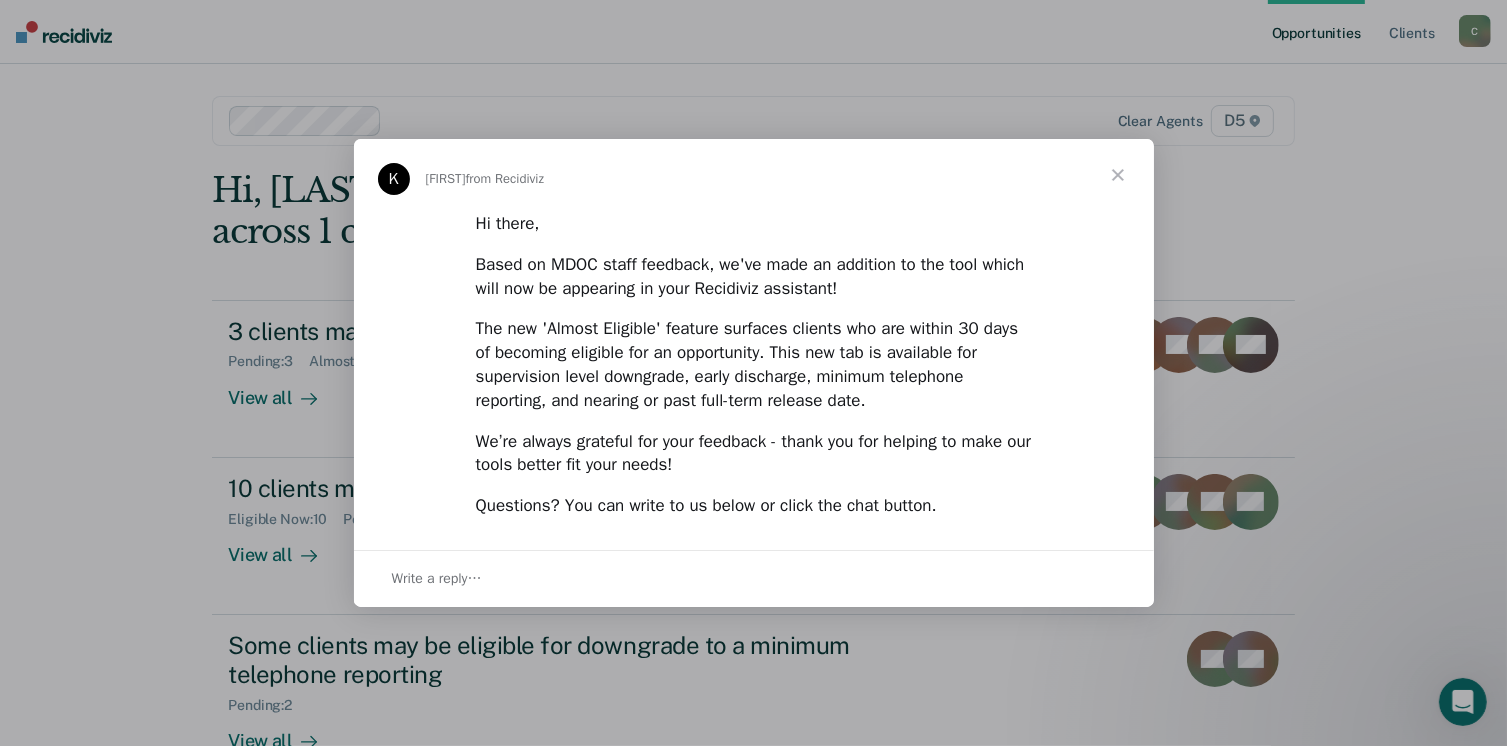 click at bounding box center [1118, 175] 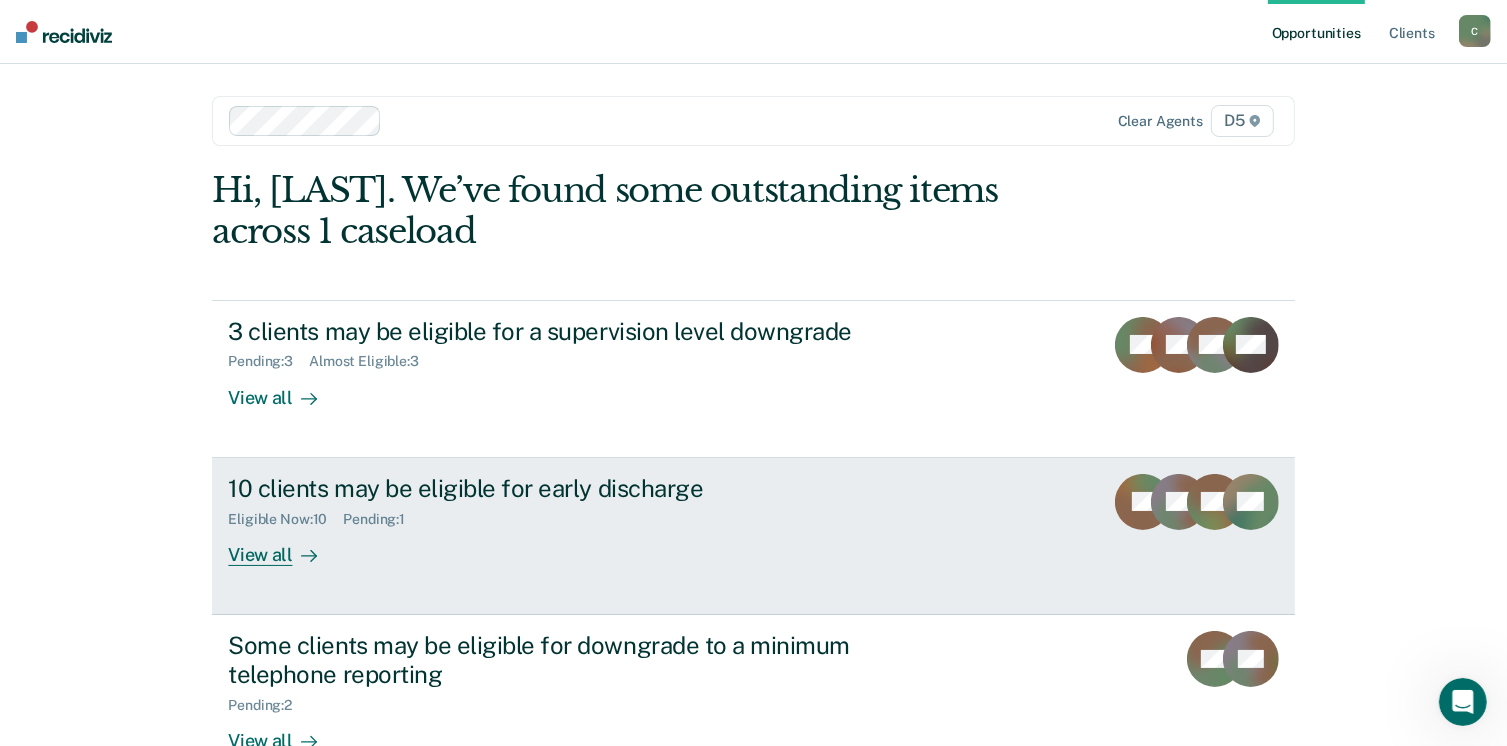 click on "10 clients may be eligible for early discharge" at bounding box center [579, 488] 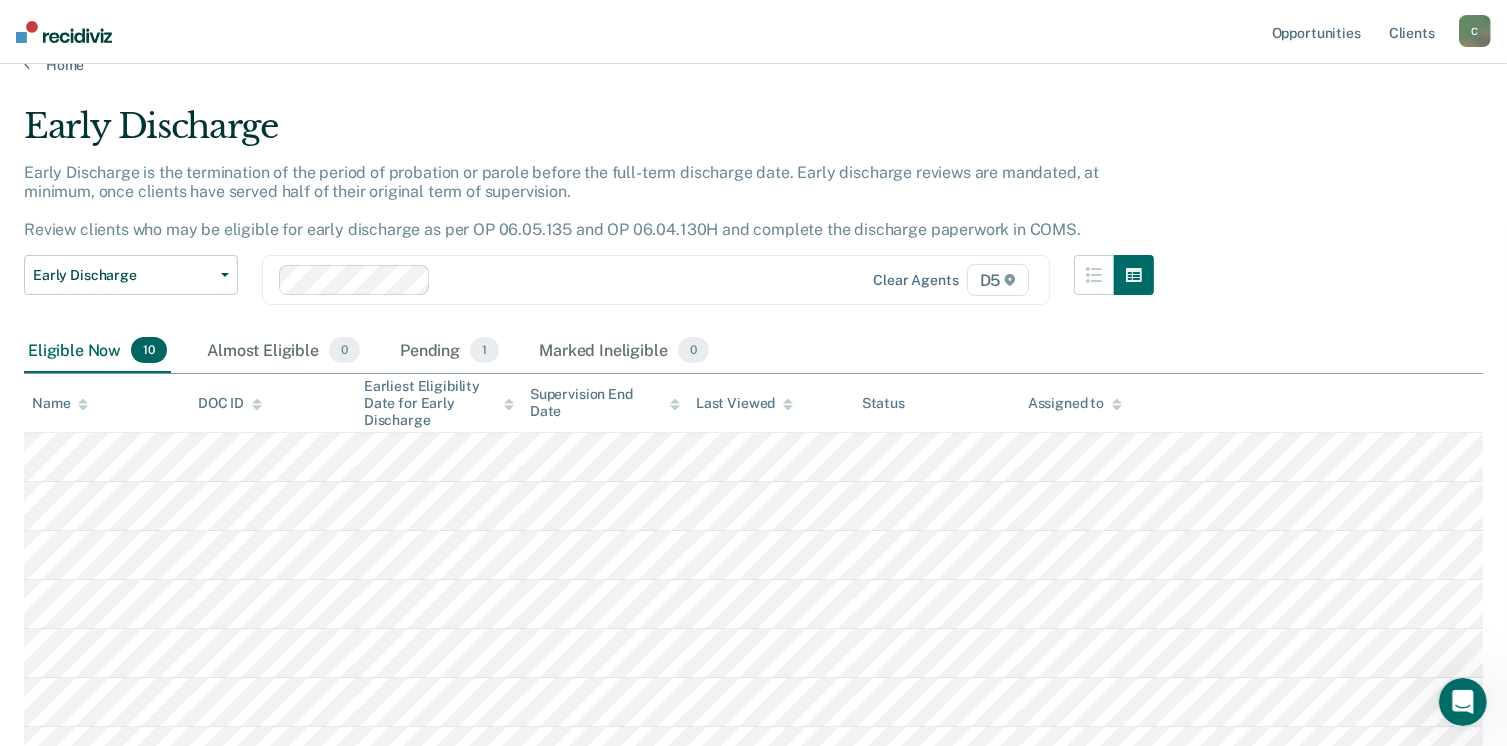 scroll, scrollTop: 0, scrollLeft: 0, axis: both 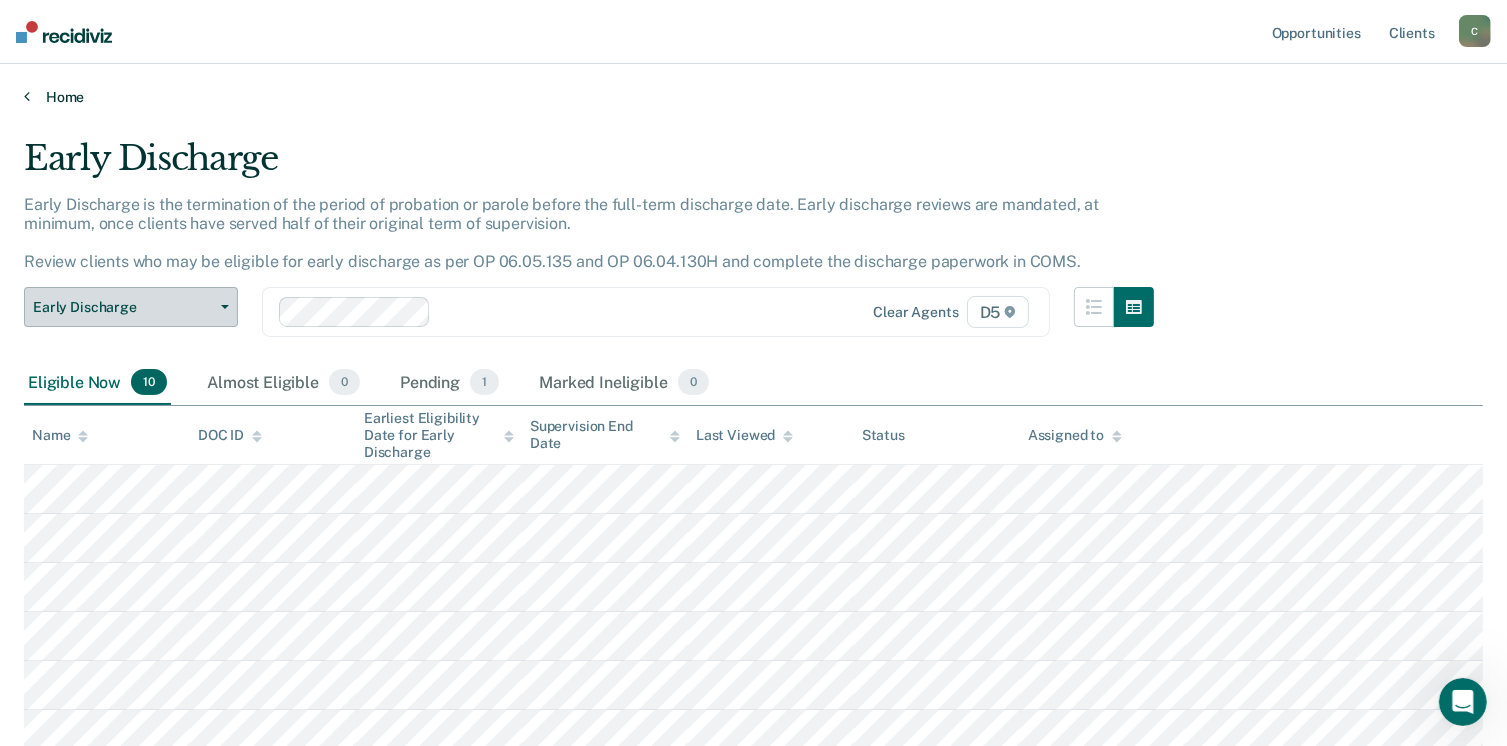 drag, startPoint x: 129, startPoint y: 311, endPoint x: 464, endPoint y: 100, distance: 395.91162 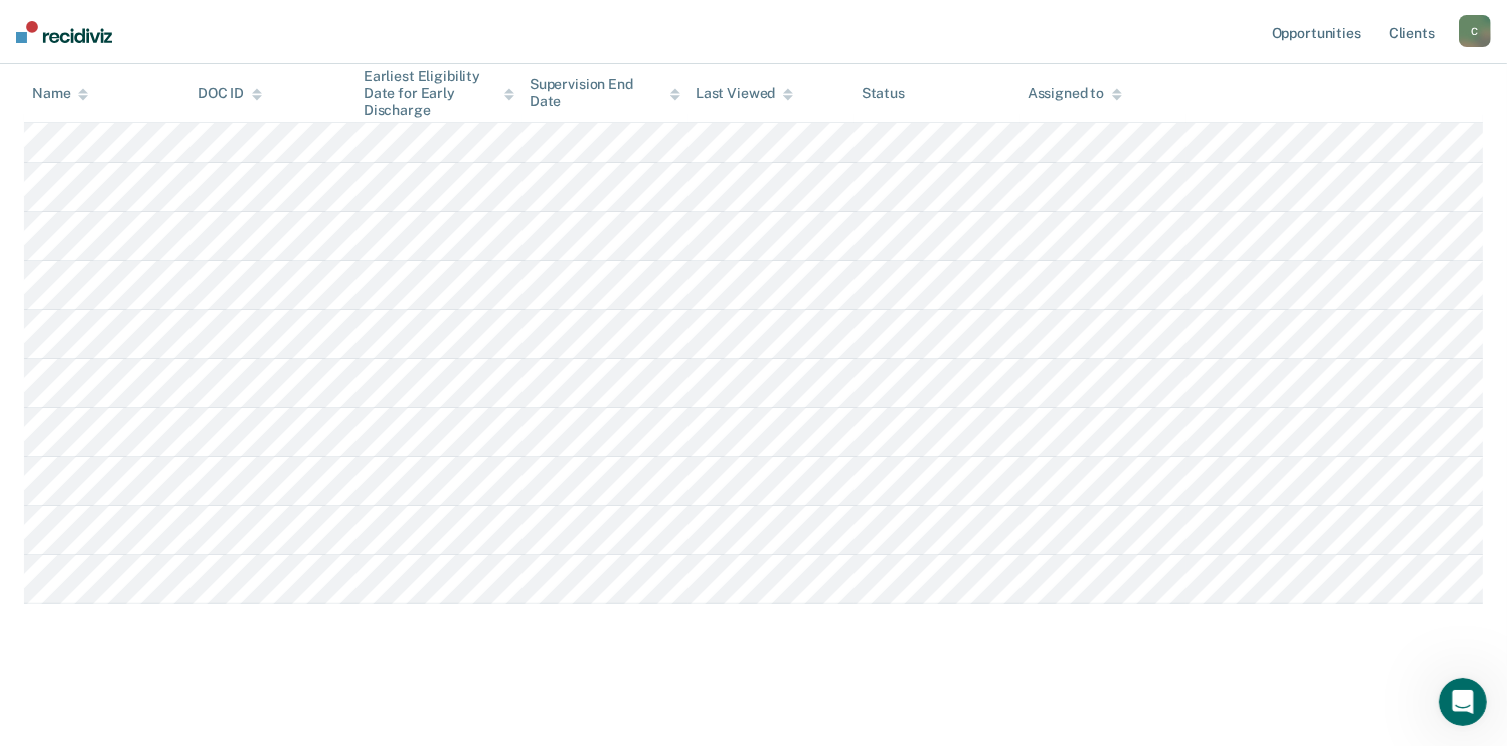 scroll, scrollTop: 0, scrollLeft: 0, axis: both 